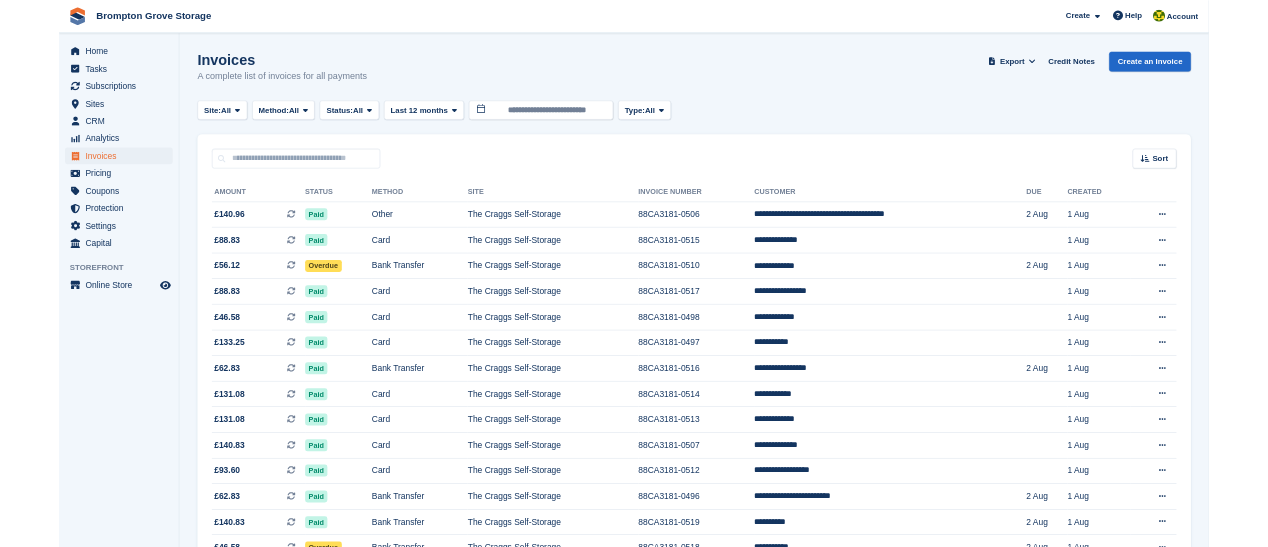 scroll, scrollTop: 0, scrollLeft: 0, axis: both 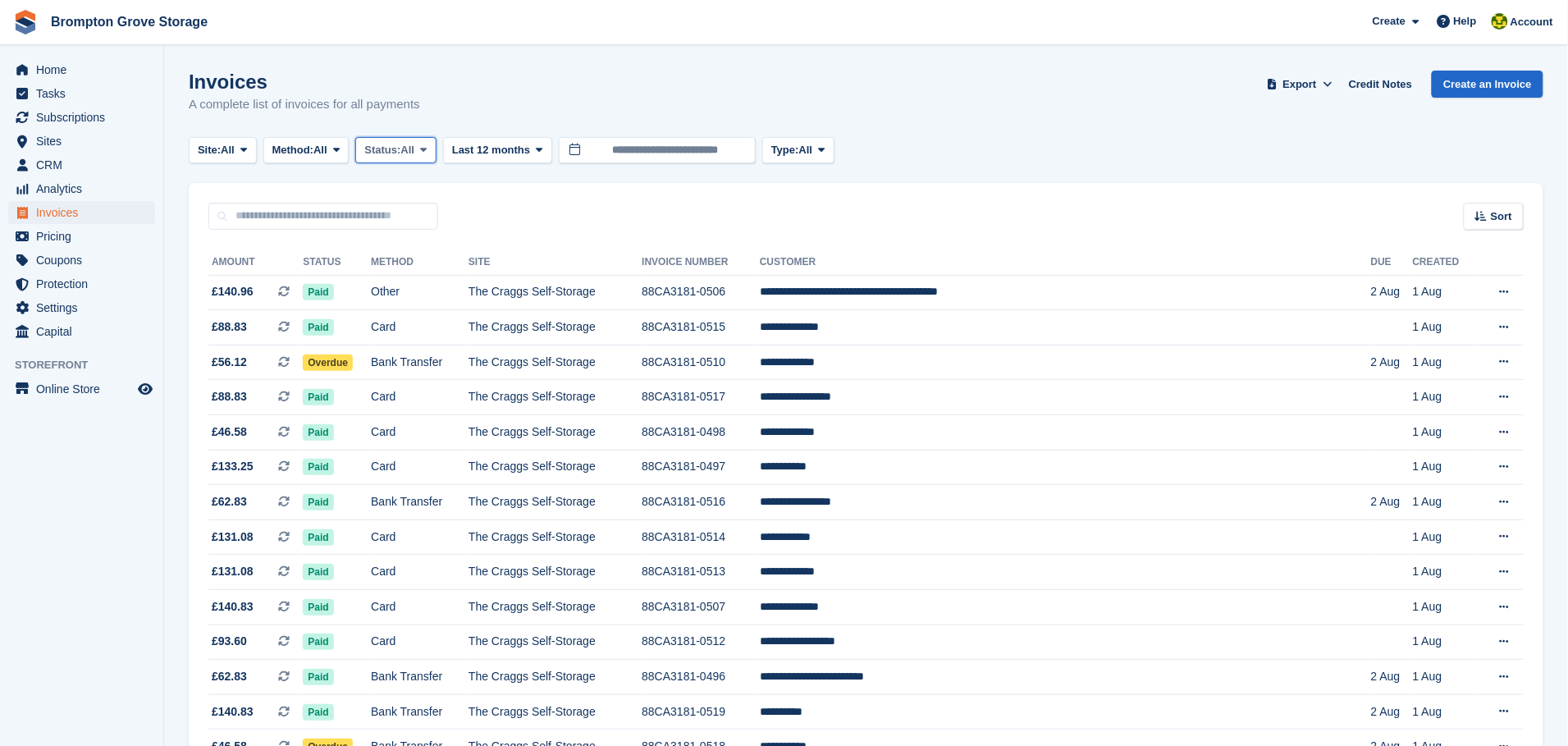 click on "Status:" at bounding box center [382, 150] 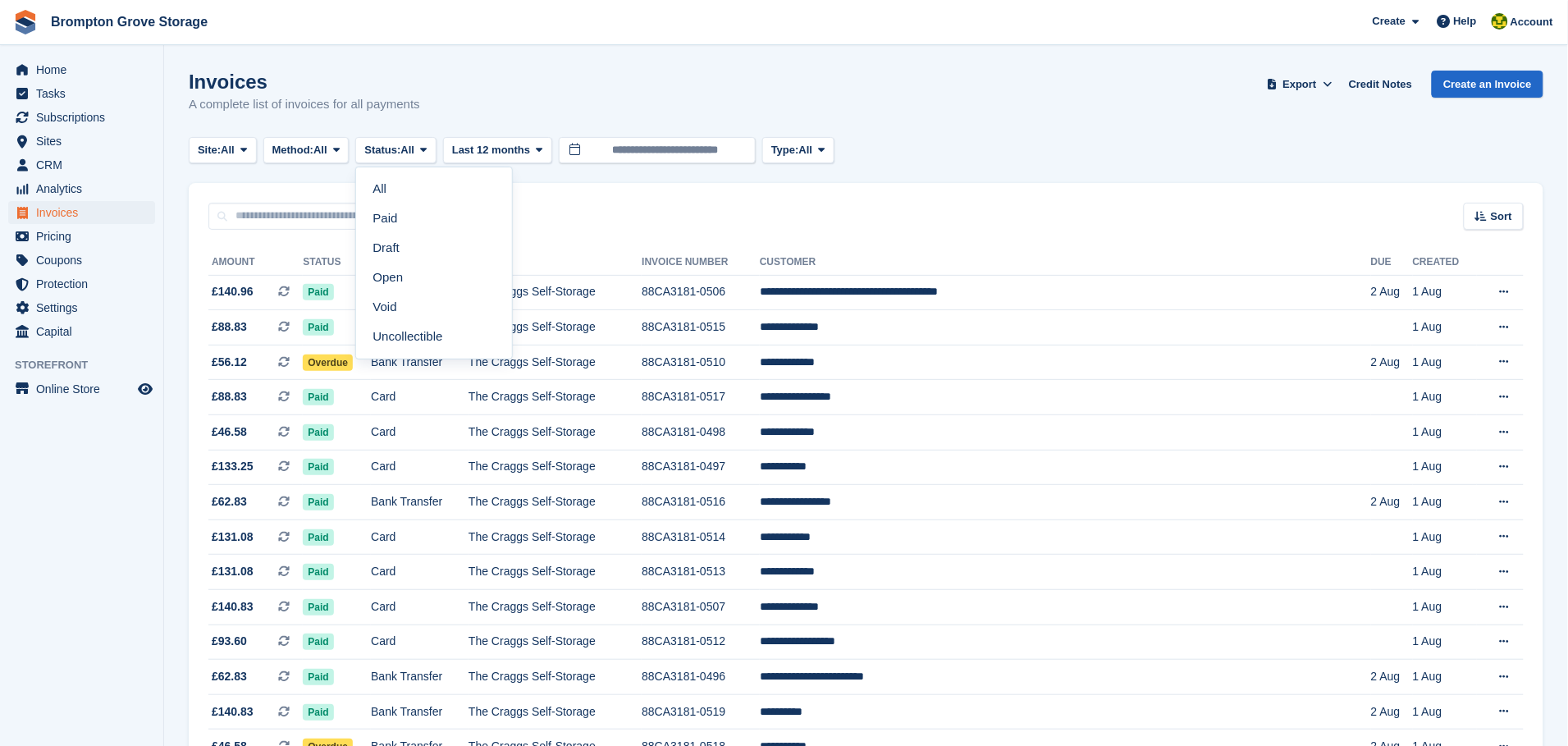click on "Open" at bounding box center [434, 277] 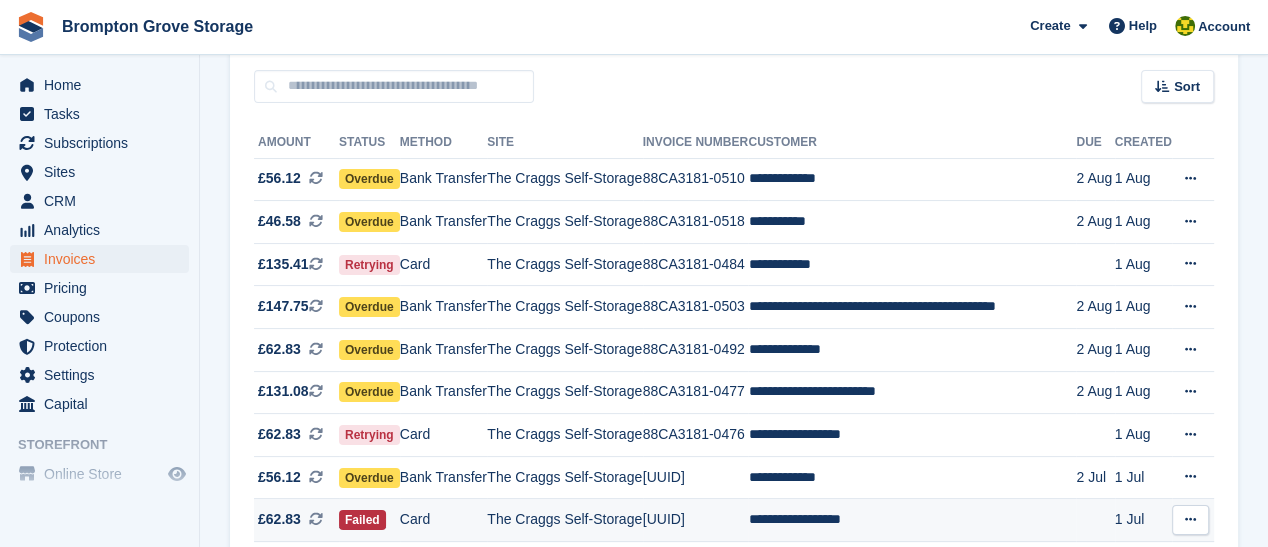 scroll, scrollTop: 299, scrollLeft: 0, axis: vertical 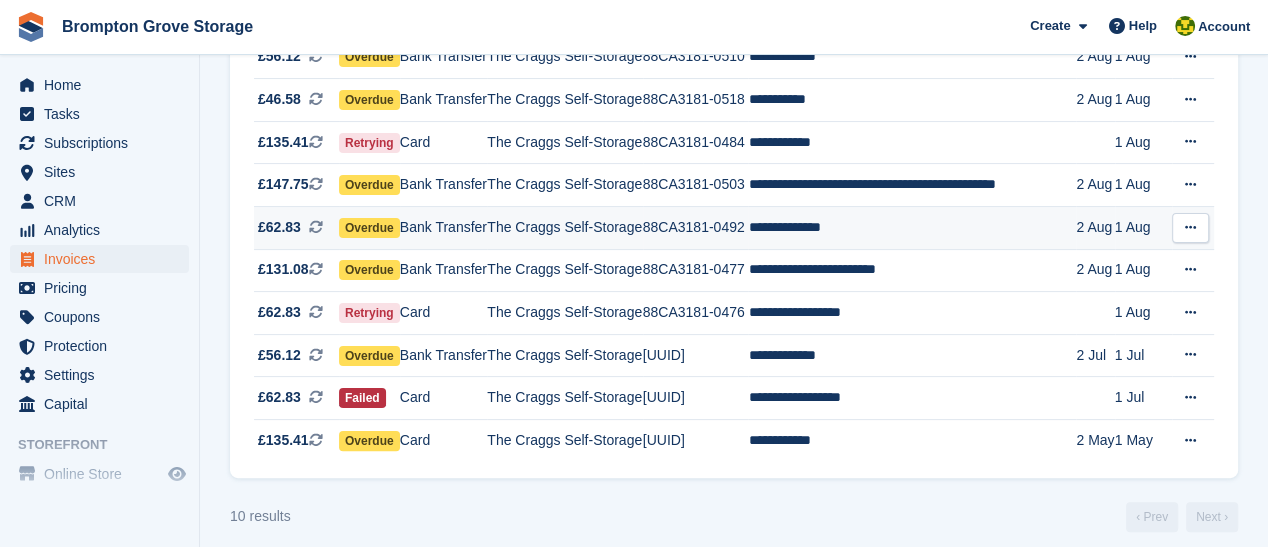 click on "Overdue" at bounding box center (369, 228) 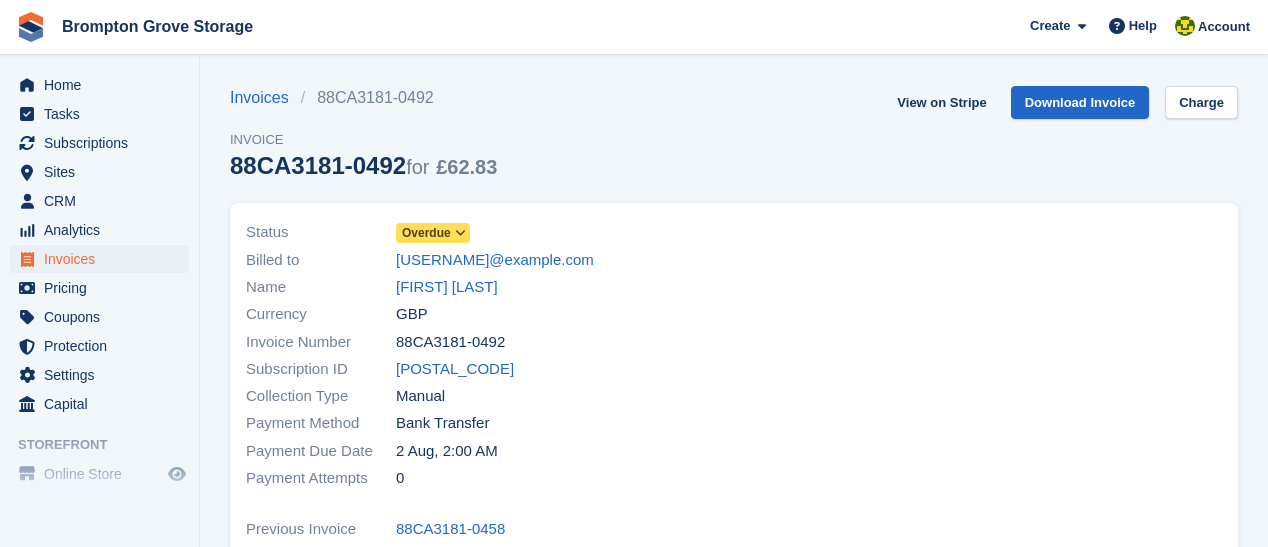 scroll, scrollTop: 0, scrollLeft: 0, axis: both 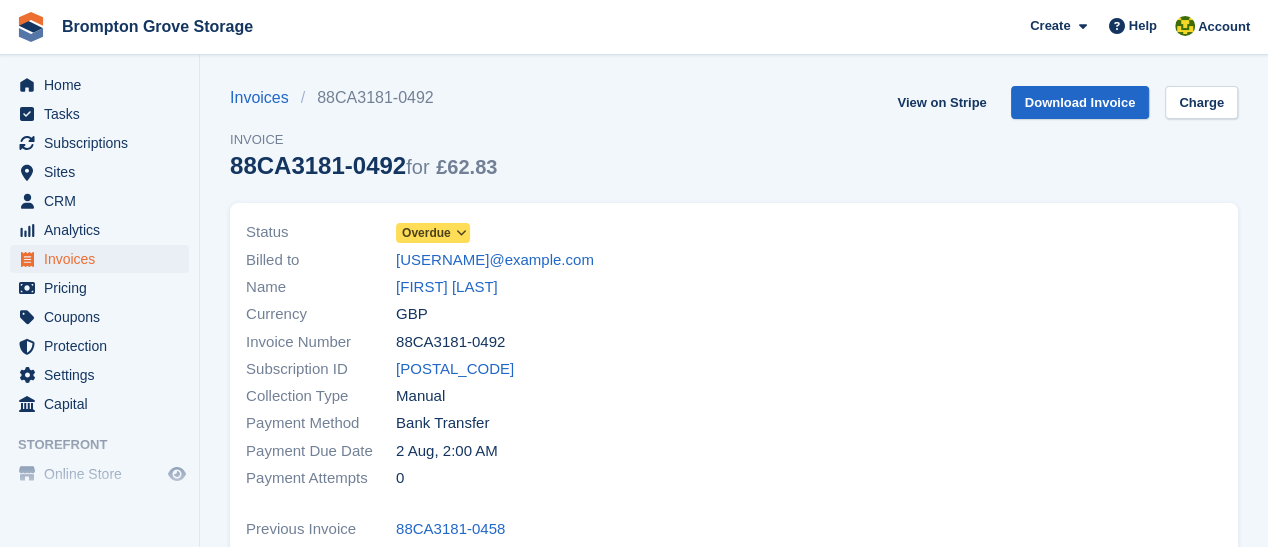 click on "Overdue" at bounding box center (426, 233) 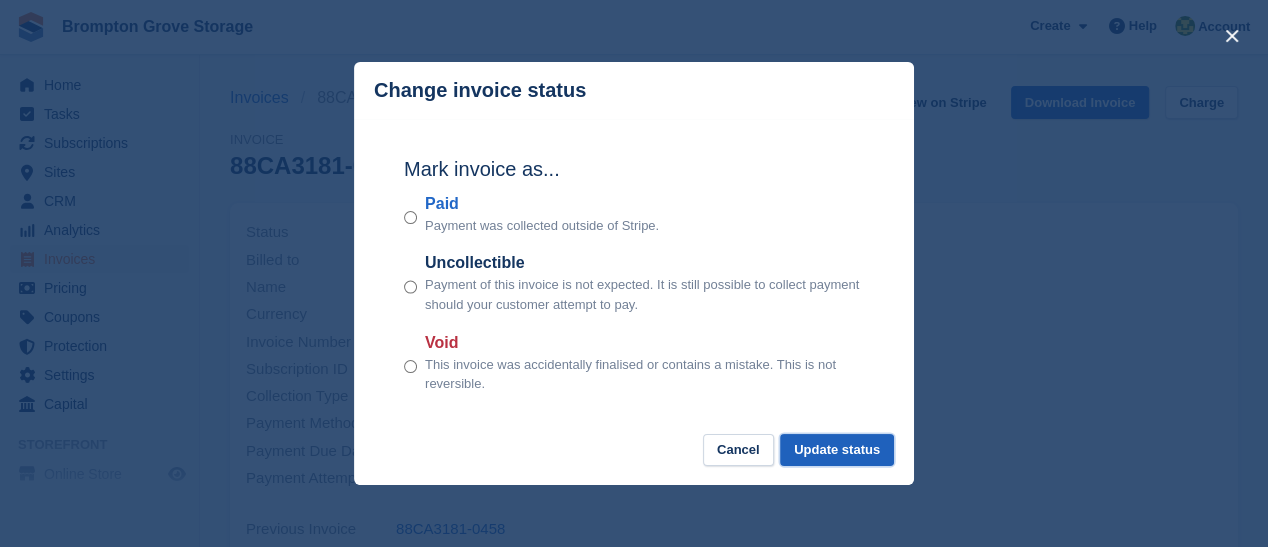 click on "Update status" at bounding box center [837, 450] 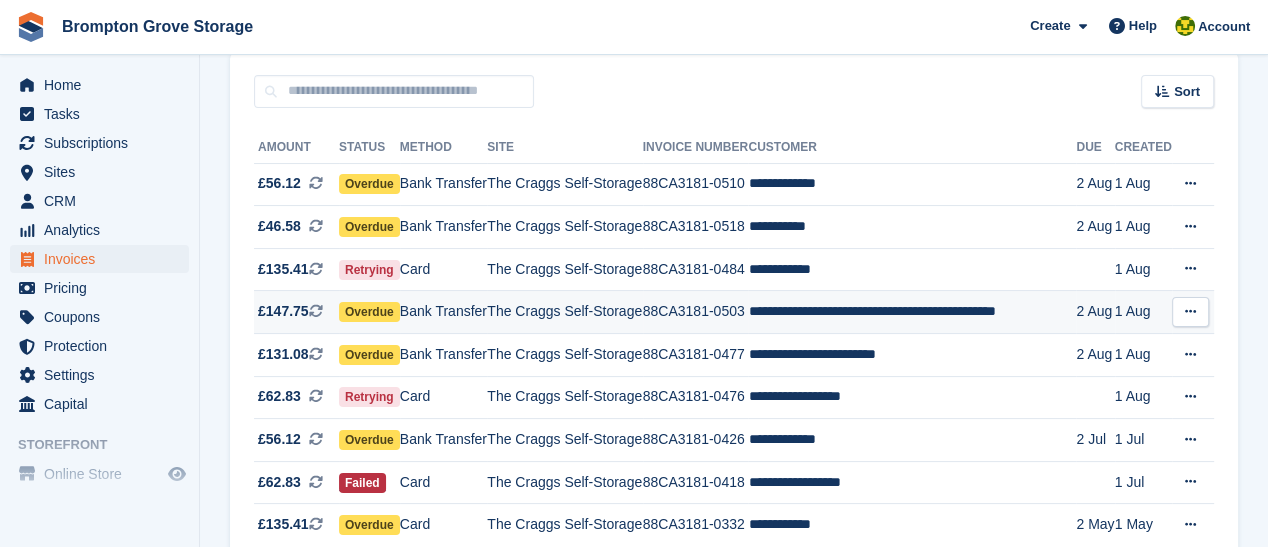 scroll, scrollTop: 122, scrollLeft: 0, axis: vertical 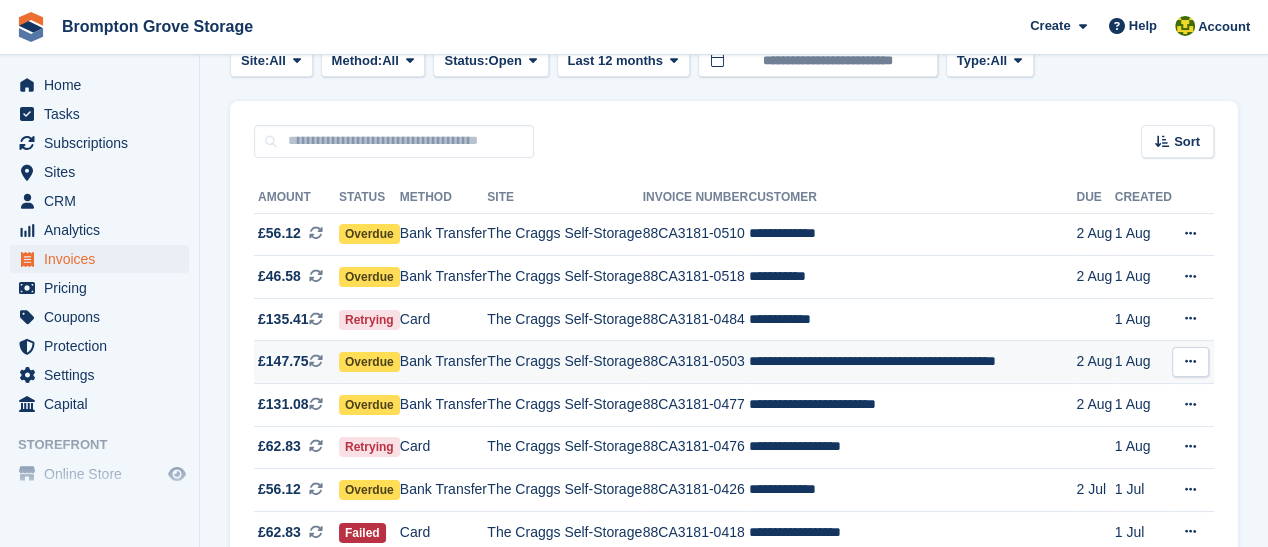 click on "Overdue" at bounding box center (369, 362) 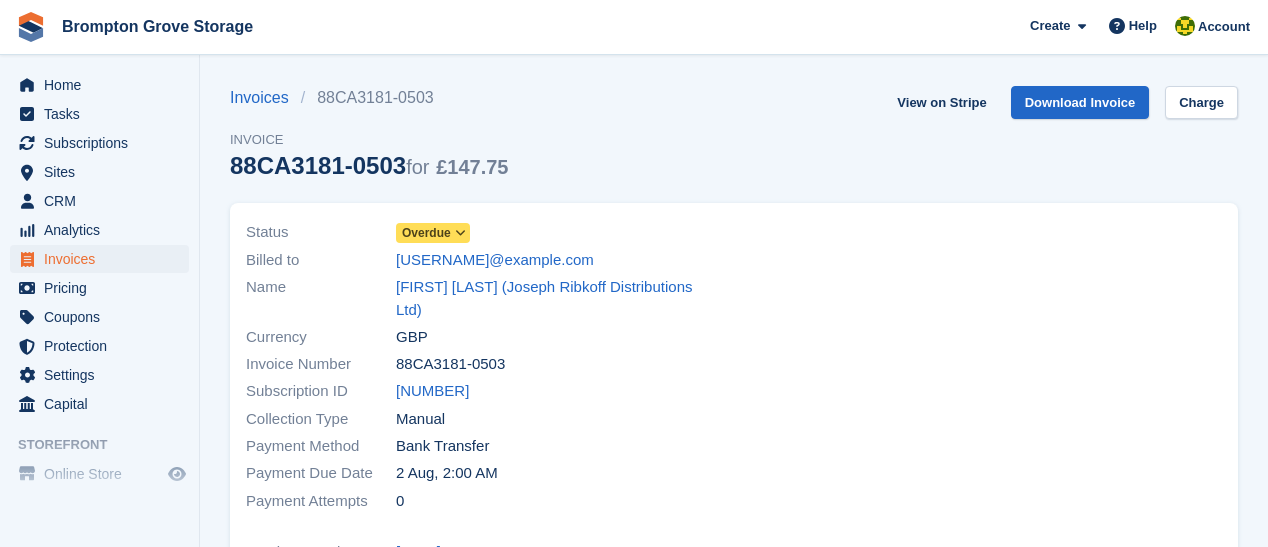 scroll, scrollTop: 0, scrollLeft: 0, axis: both 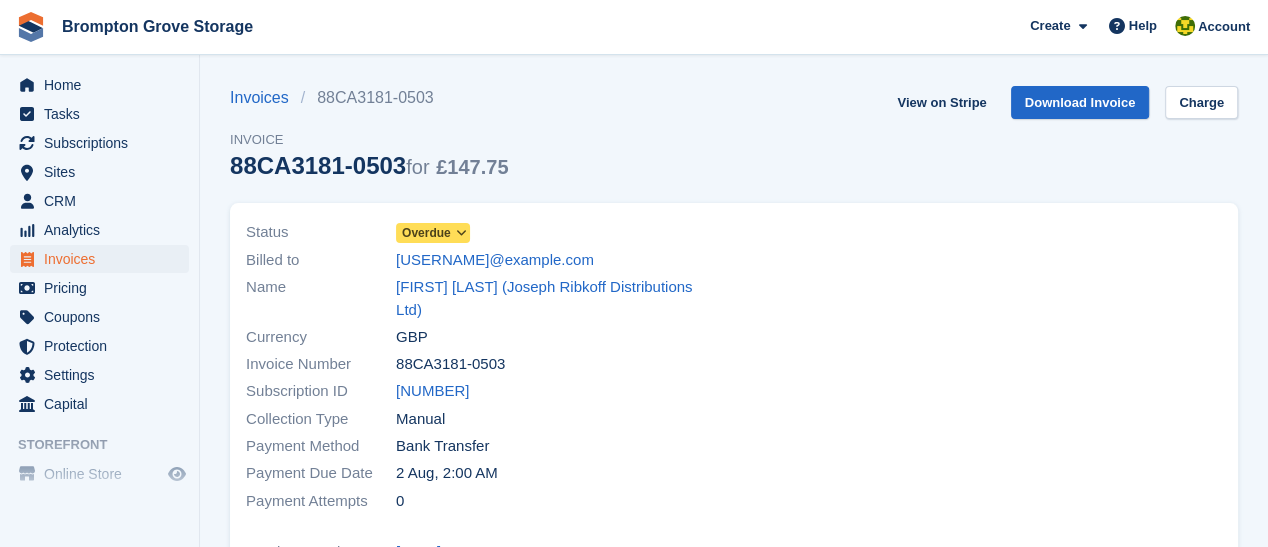 click at bounding box center (460, 233) 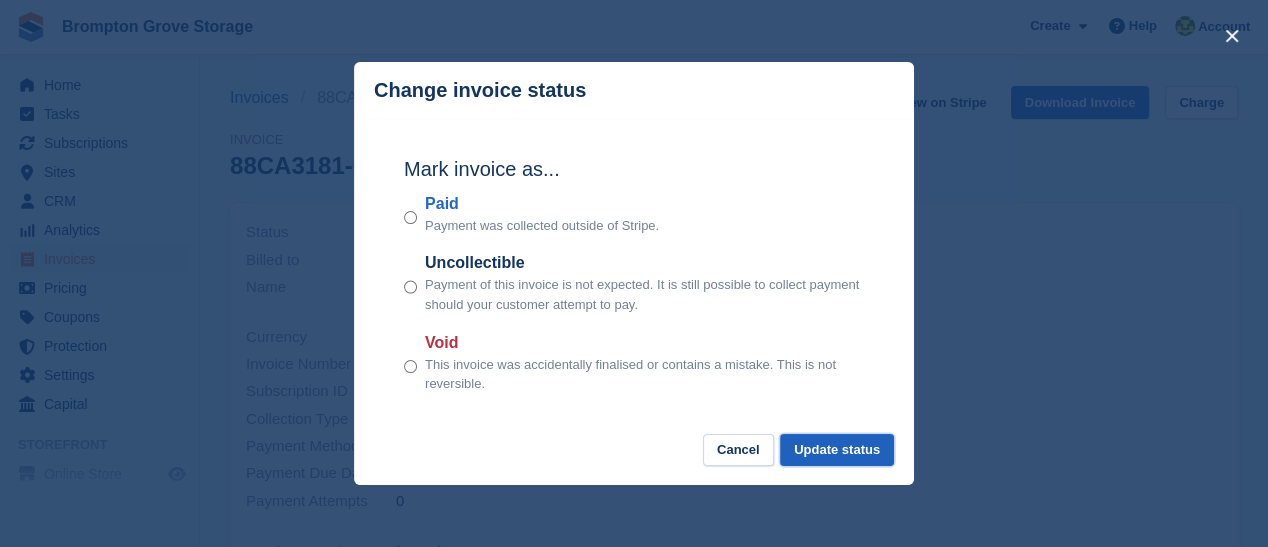 click on "Update status" at bounding box center (837, 450) 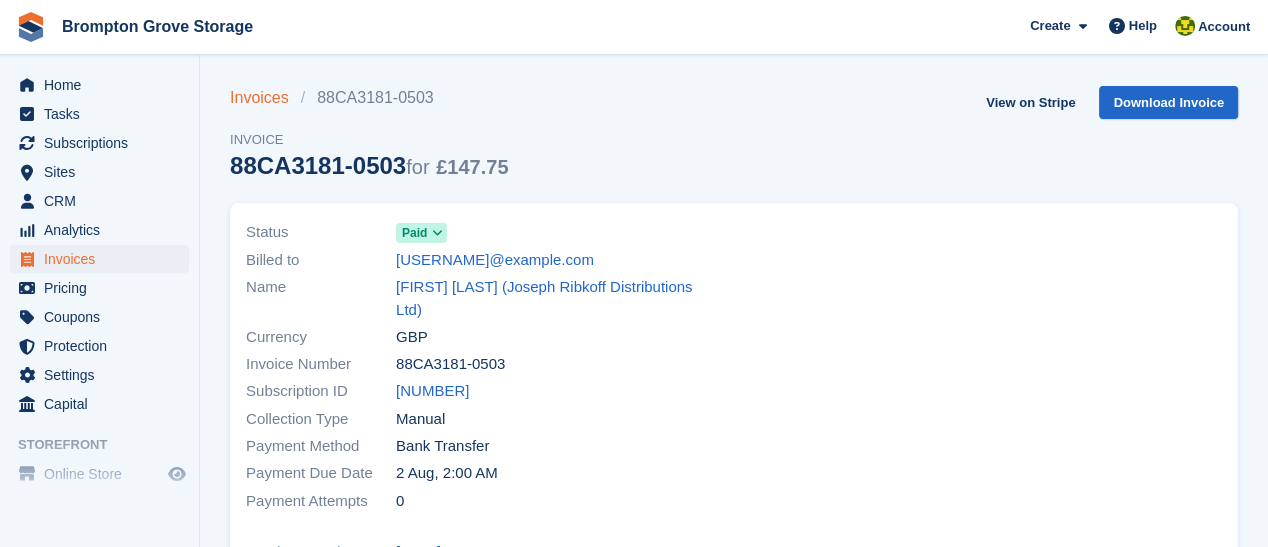 drag, startPoint x: 246, startPoint y: 92, endPoint x: 257, endPoint y: 97, distance: 12.083046 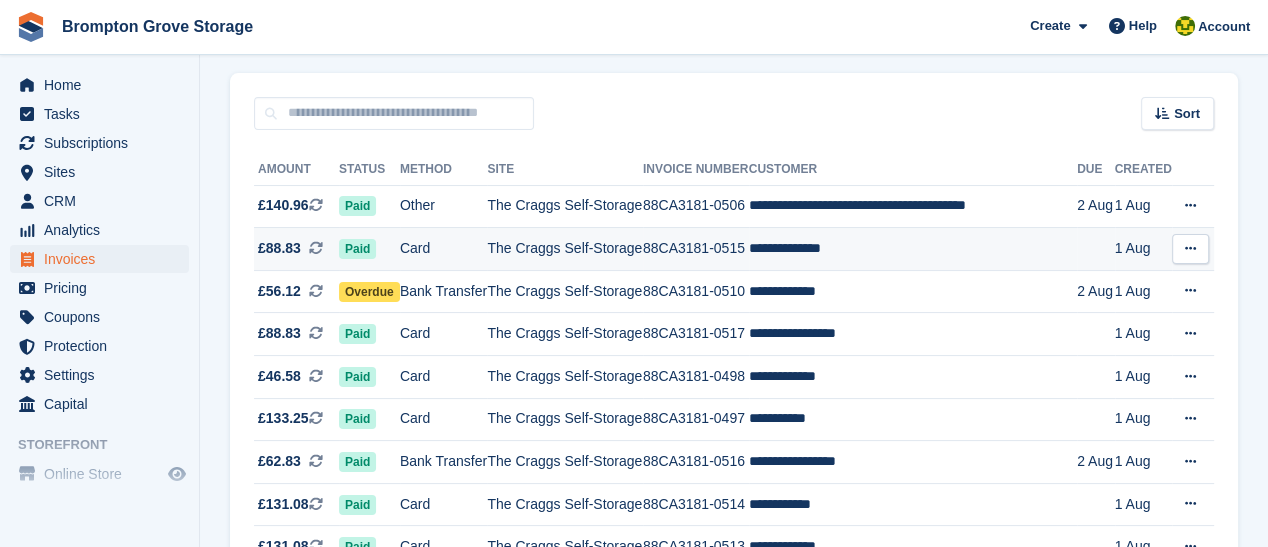 scroll, scrollTop: 0, scrollLeft: 0, axis: both 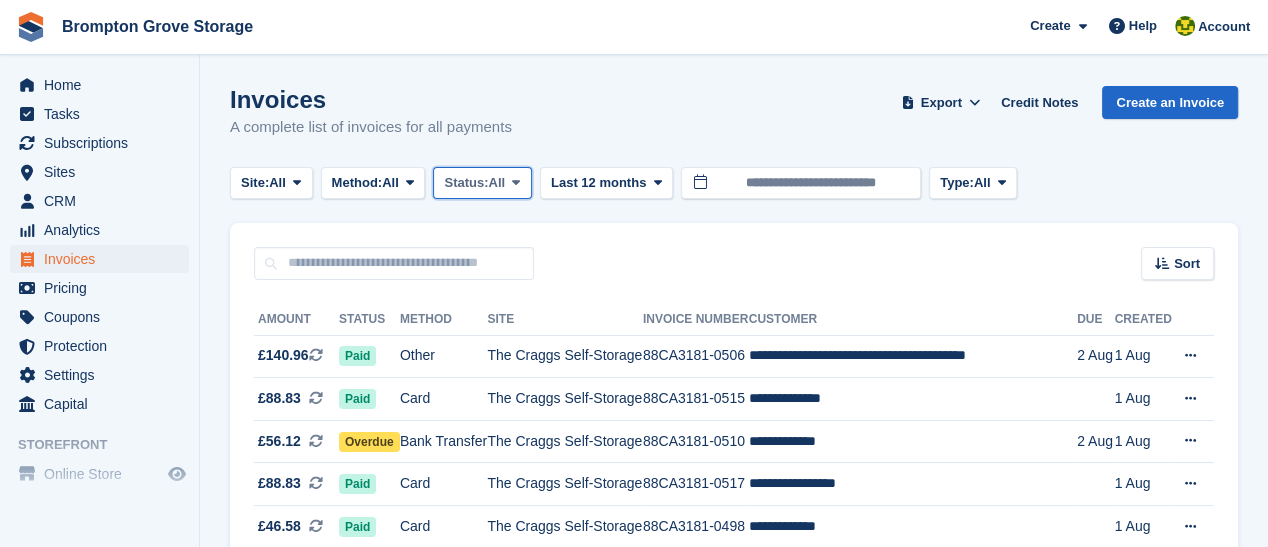 click on "All" at bounding box center (497, 183) 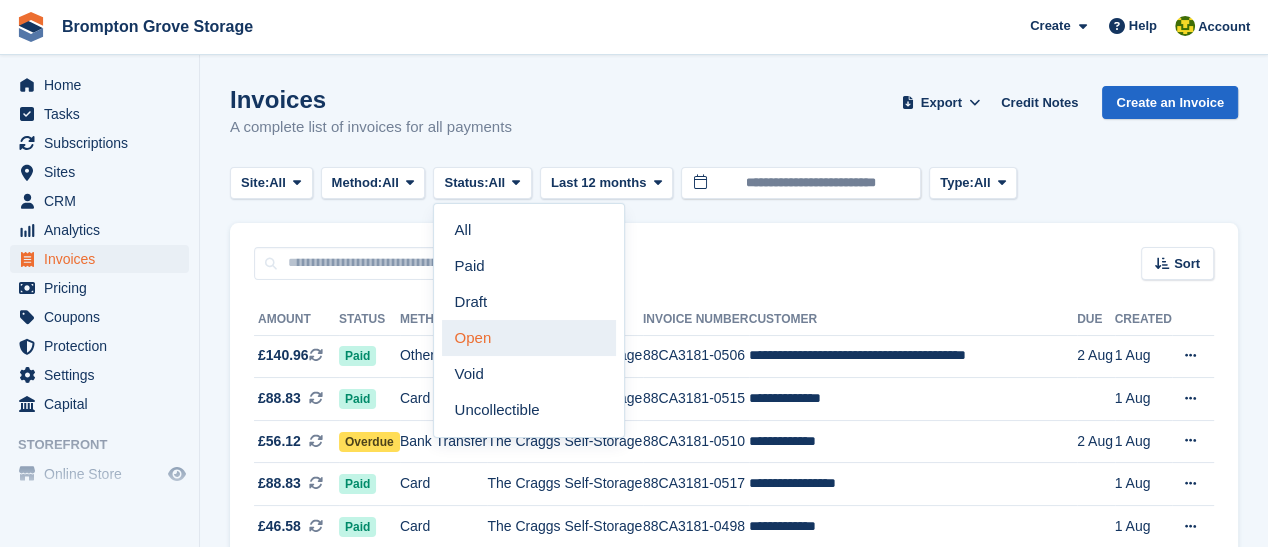 click on "Open" at bounding box center (529, 338) 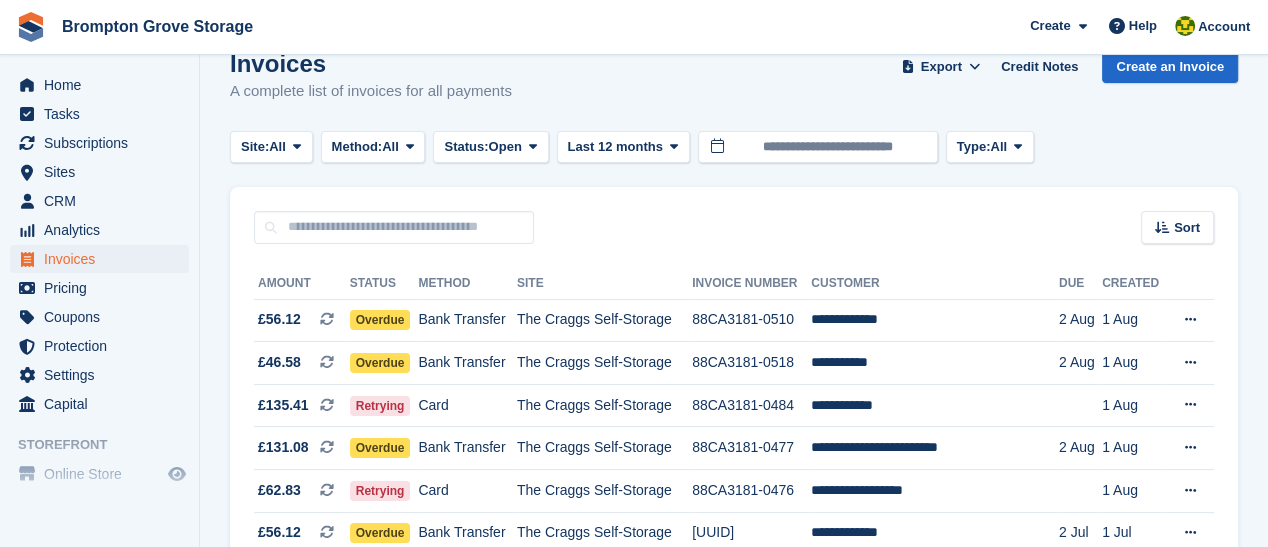 scroll, scrollTop: 0, scrollLeft: 0, axis: both 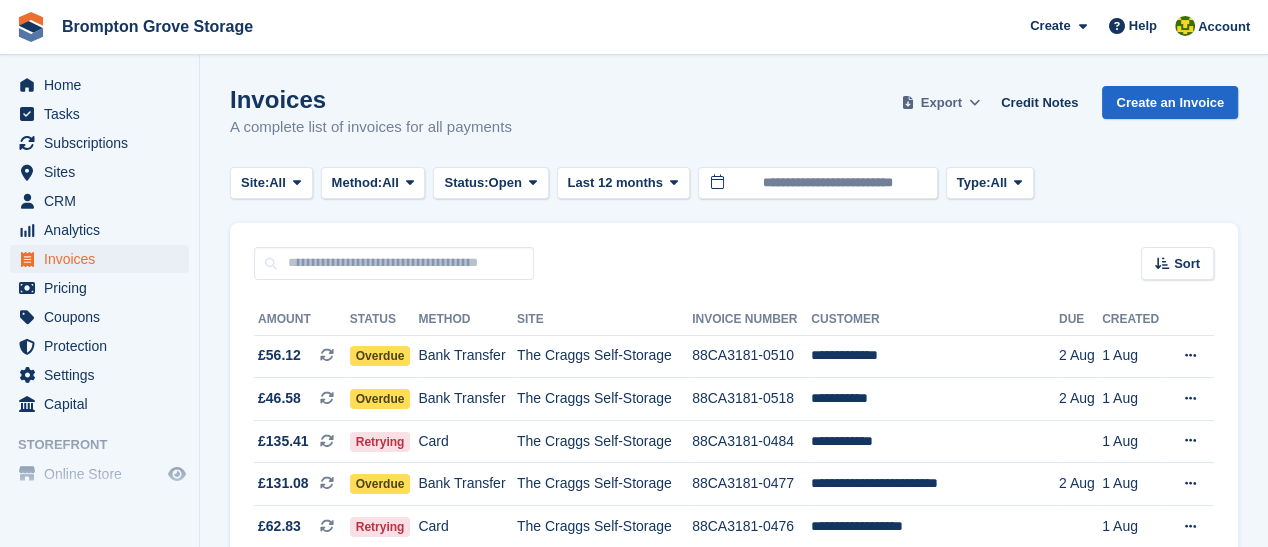 click on "Export" at bounding box center (941, 103) 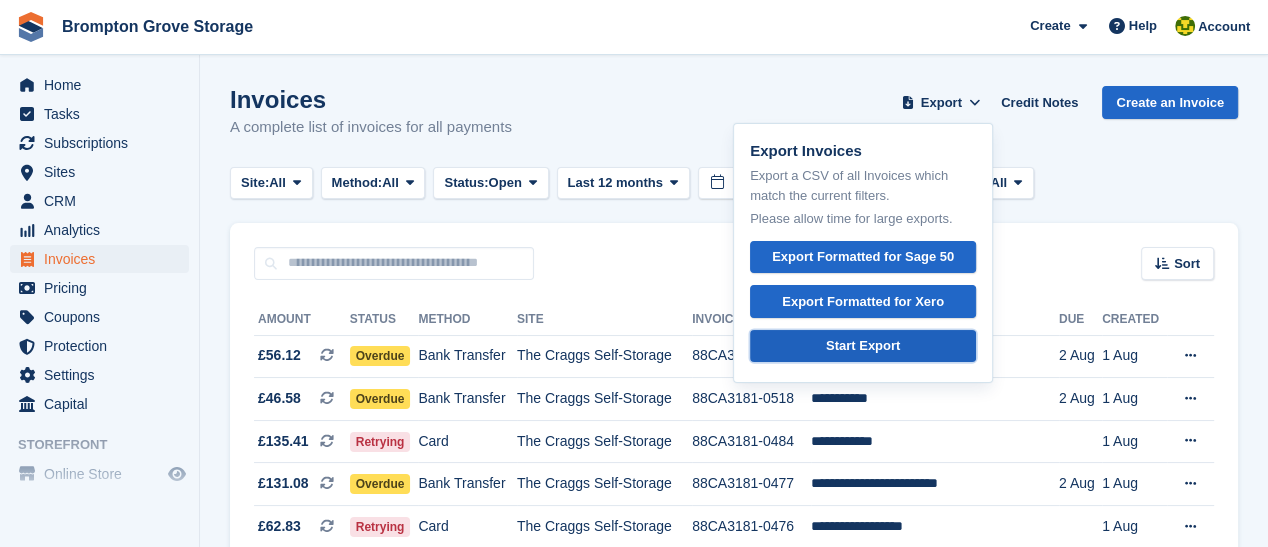 click on "Start Export" at bounding box center [863, 346] 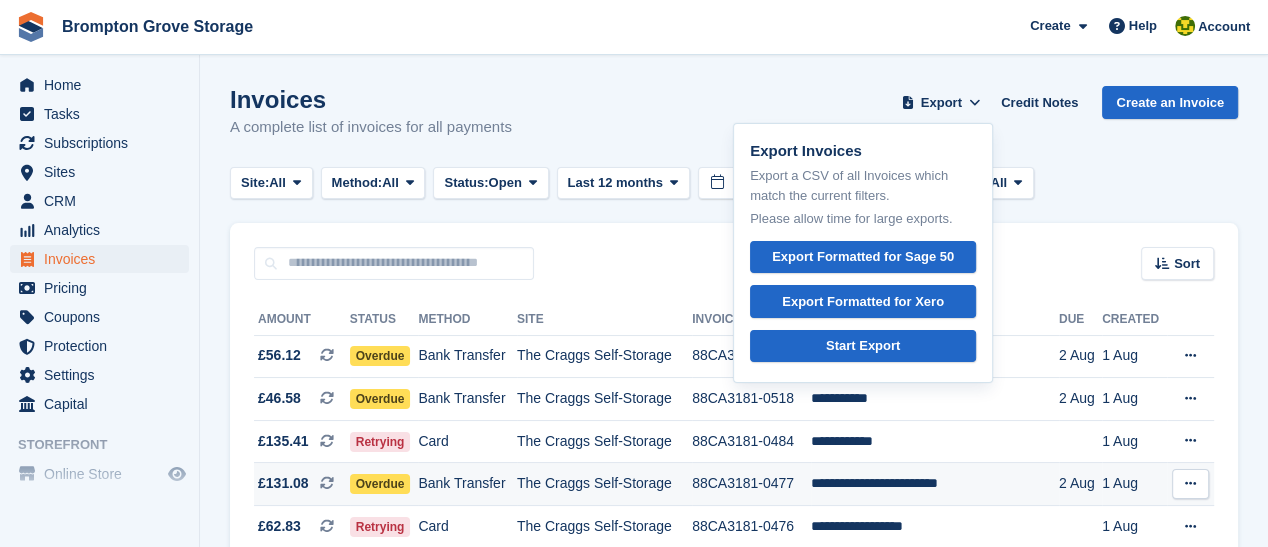 click on "Overdue" at bounding box center [380, 484] 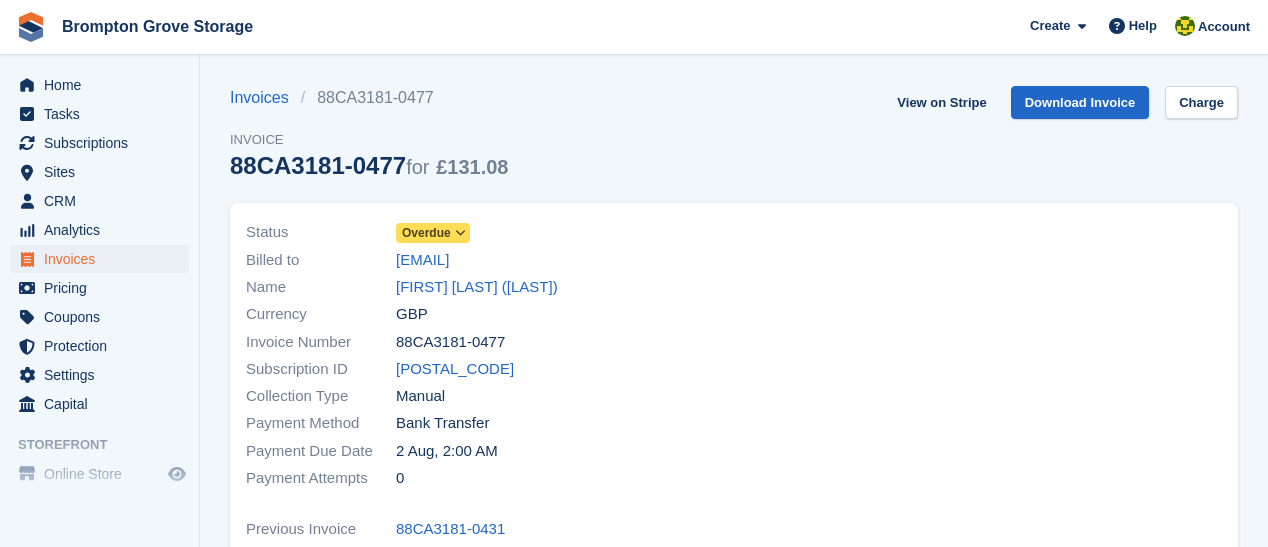 scroll, scrollTop: 0, scrollLeft: 0, axis: both 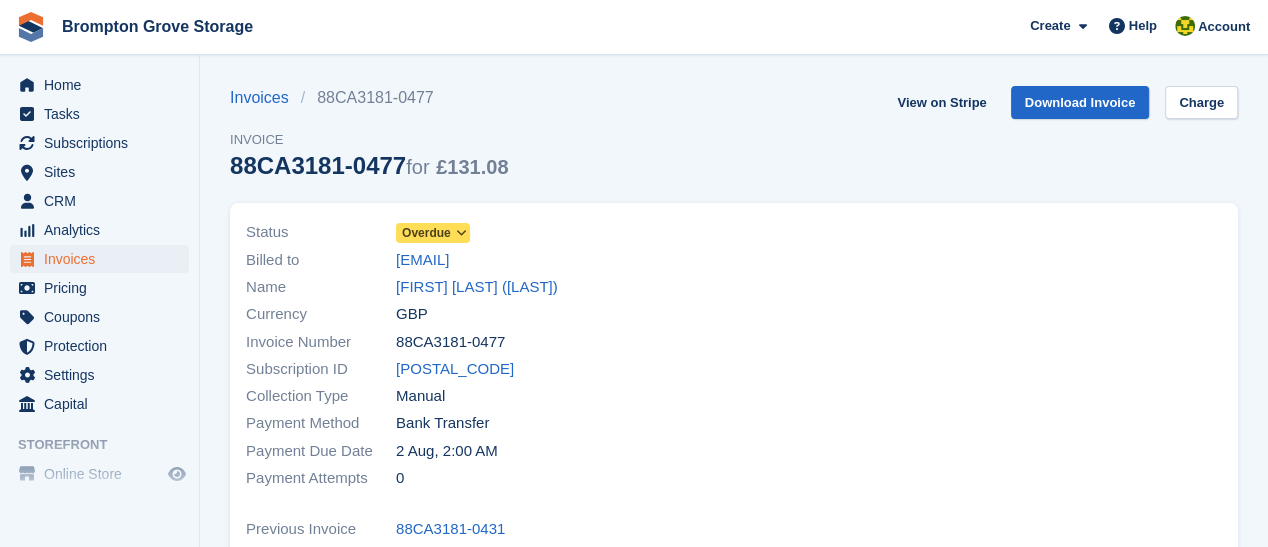 click at bounding box center [460, 233] 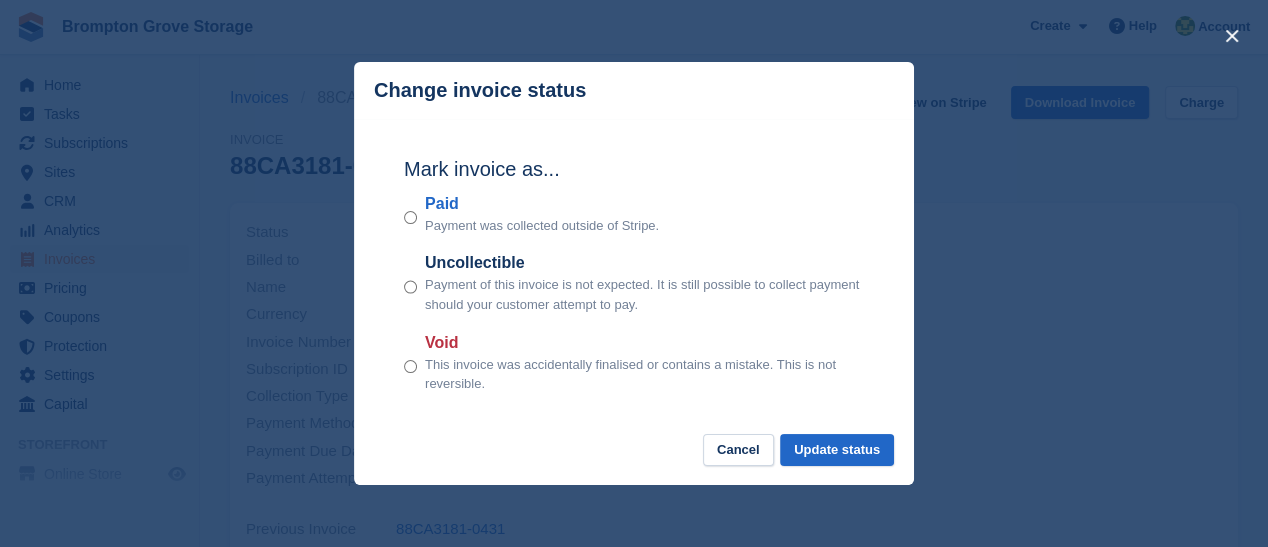 click on "Paid" at bounding box center [542, 204] 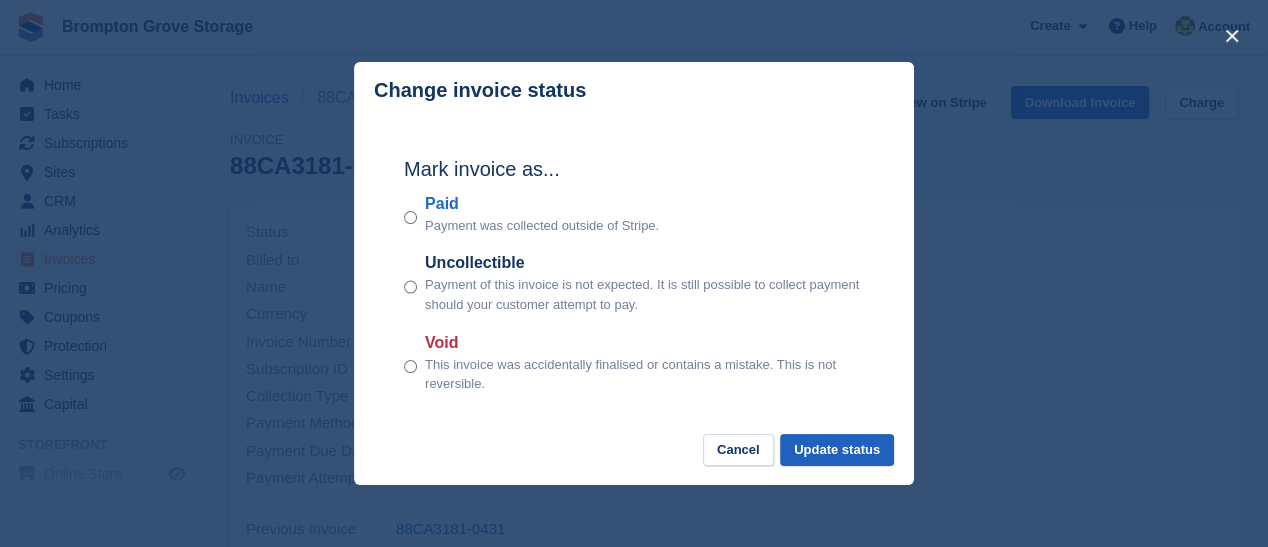 drag, startPoint x: 873, startPoint y: 474, endPoint x: 861, endPoint y: 461, distance: 17.691807 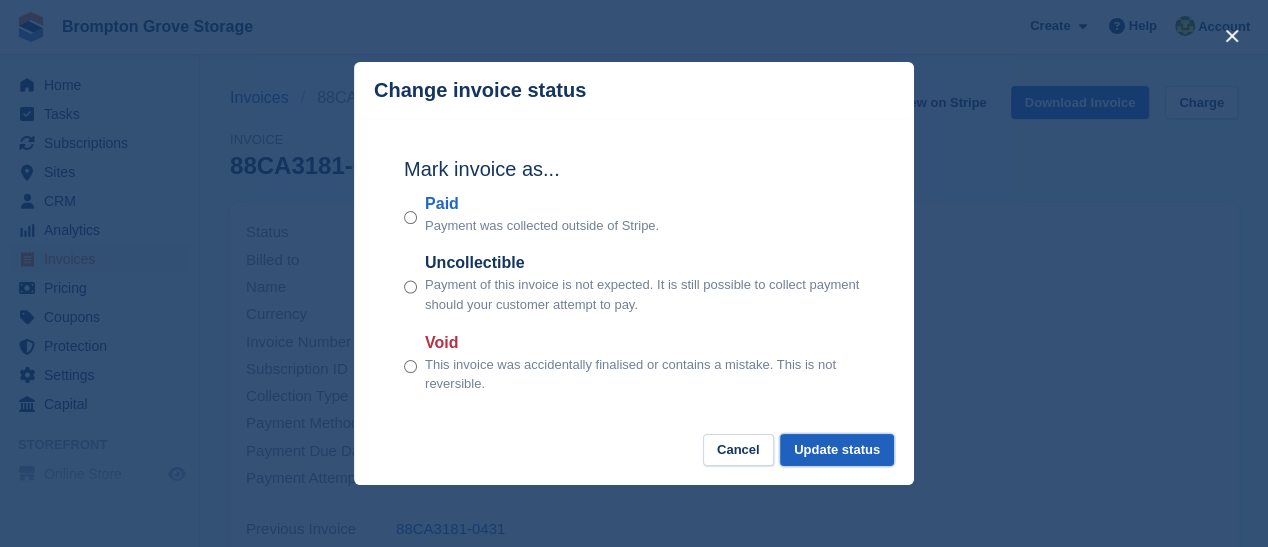 click on "Update status" at bounding box center [837, 450] 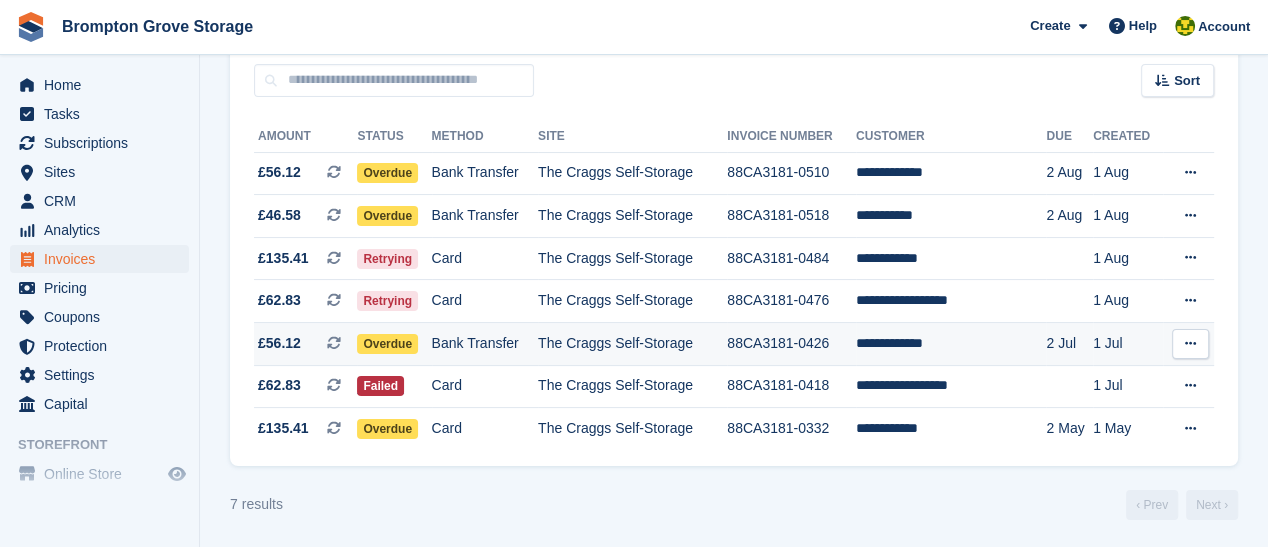 scroll, scrollTop: 187, scrollLeft: 0, axis: vertical 